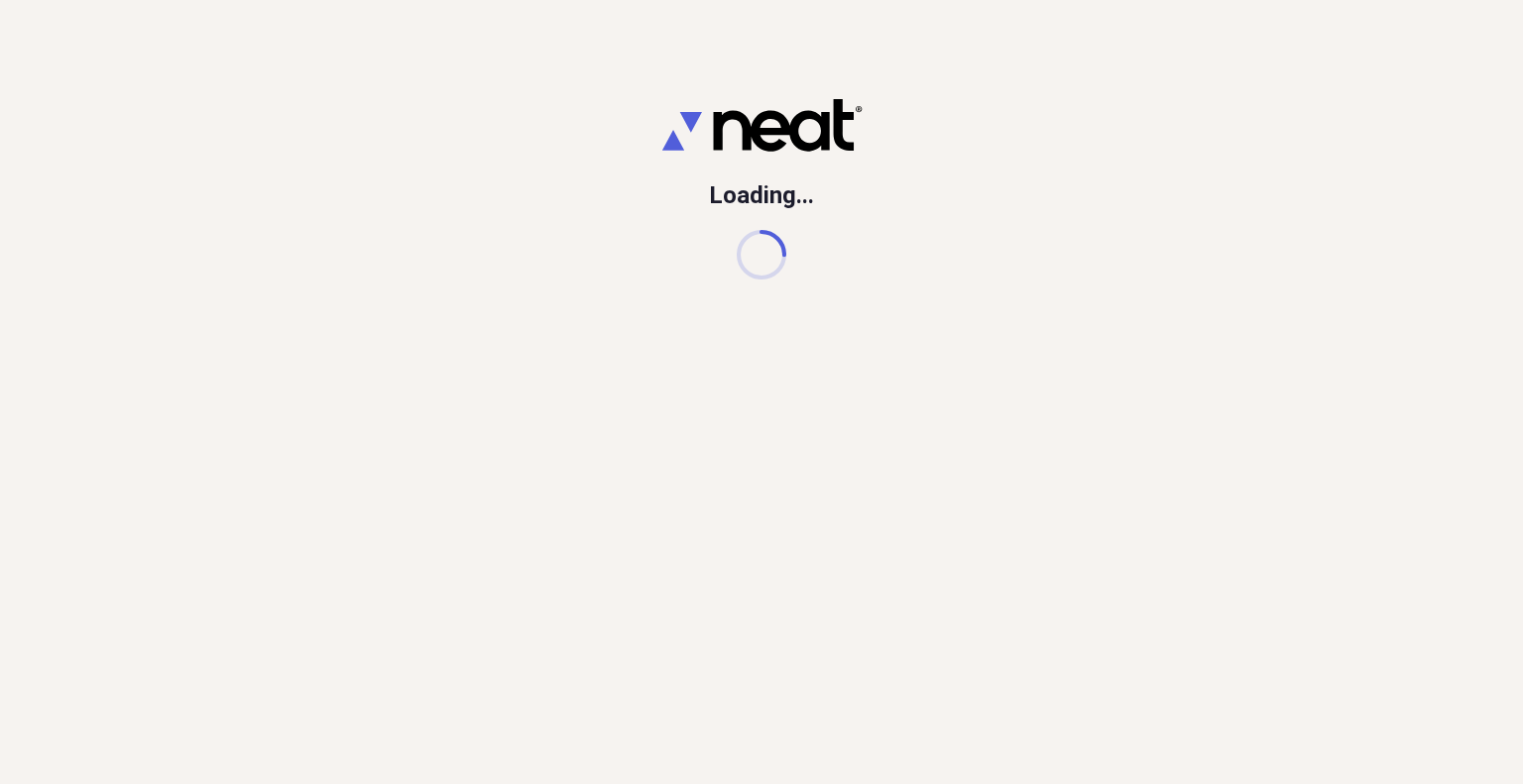scroll, scrollTop: 0, scrollLeft: 0, axis: both 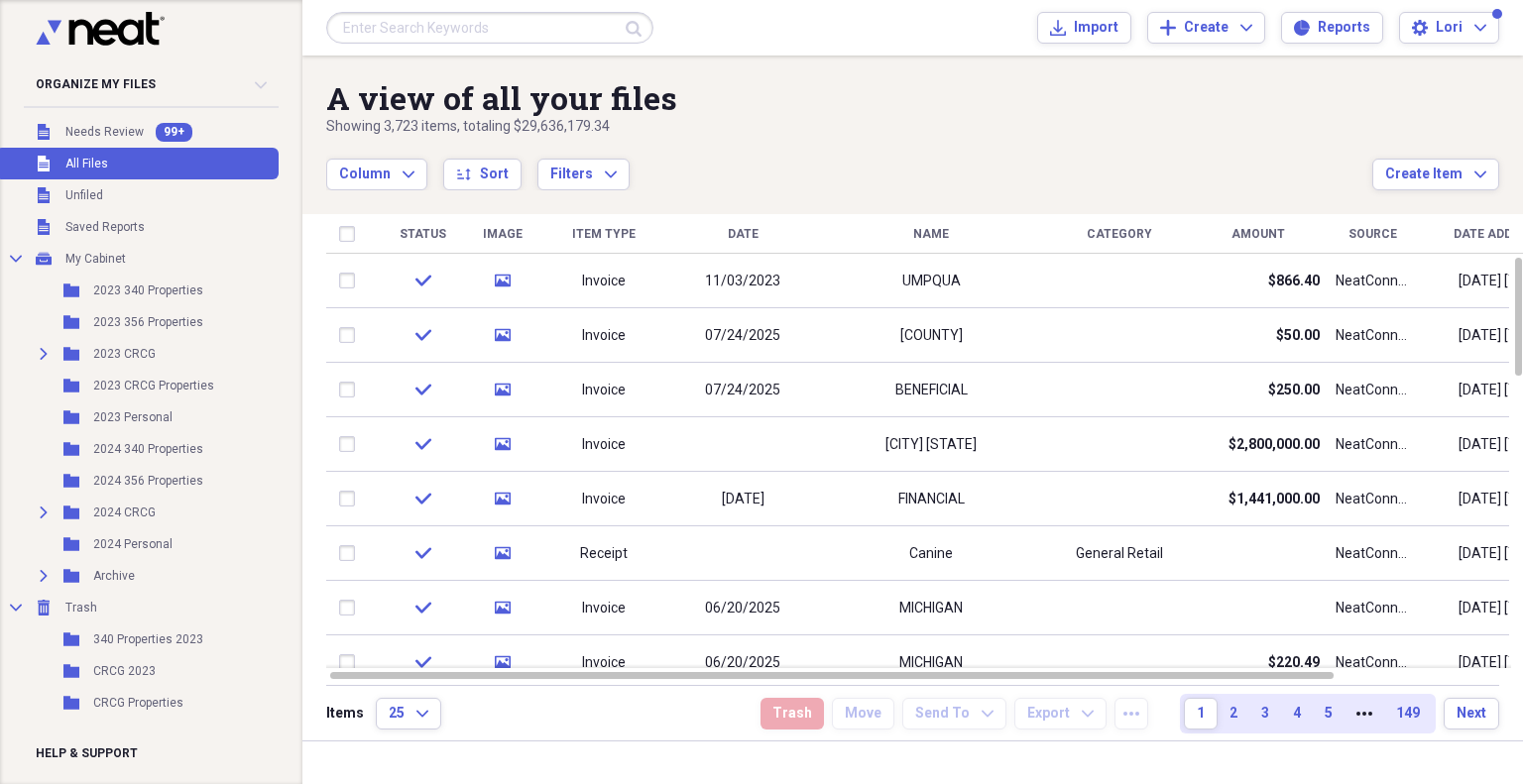 click at bounding box center [490, 28] 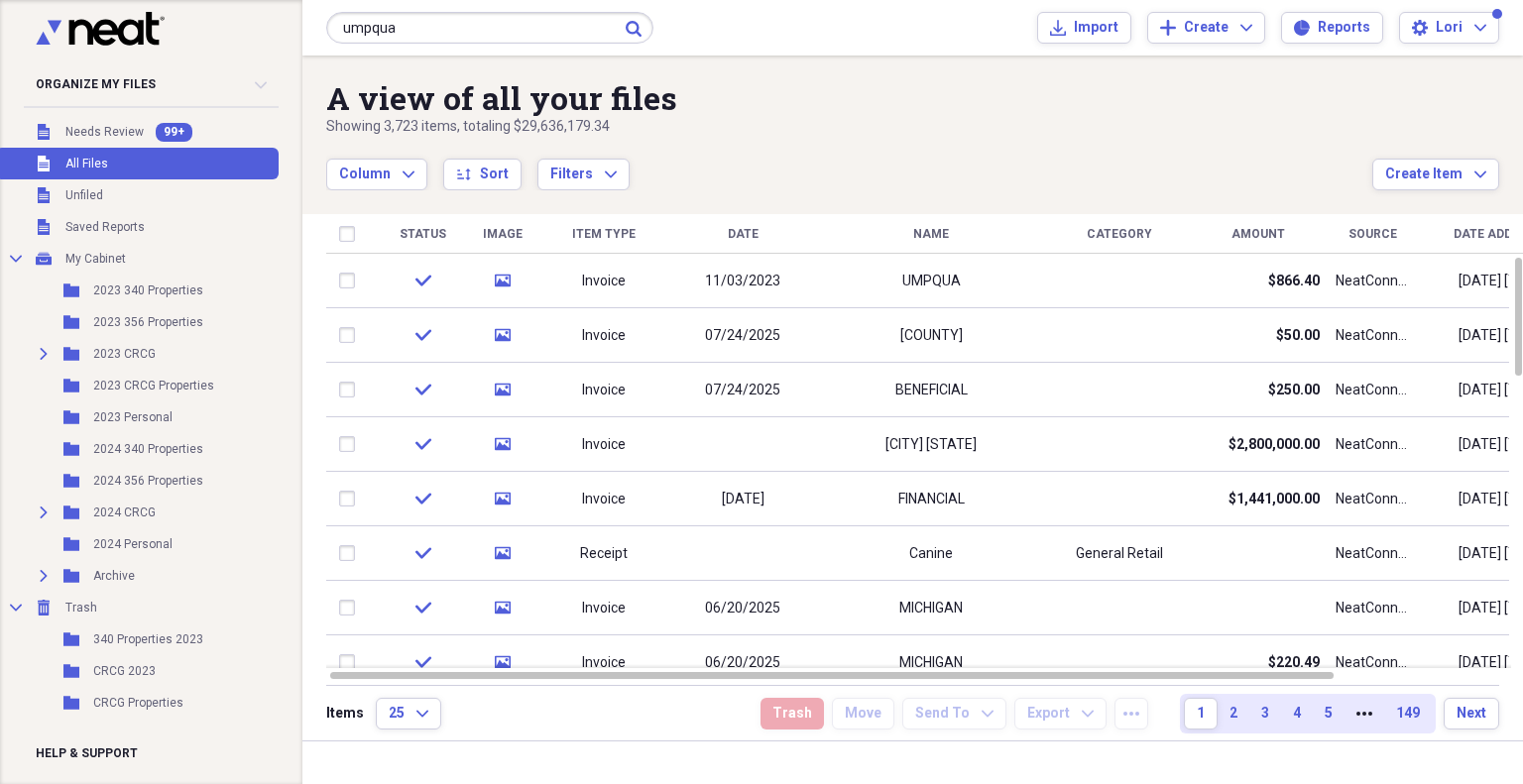 type on "umpqua" 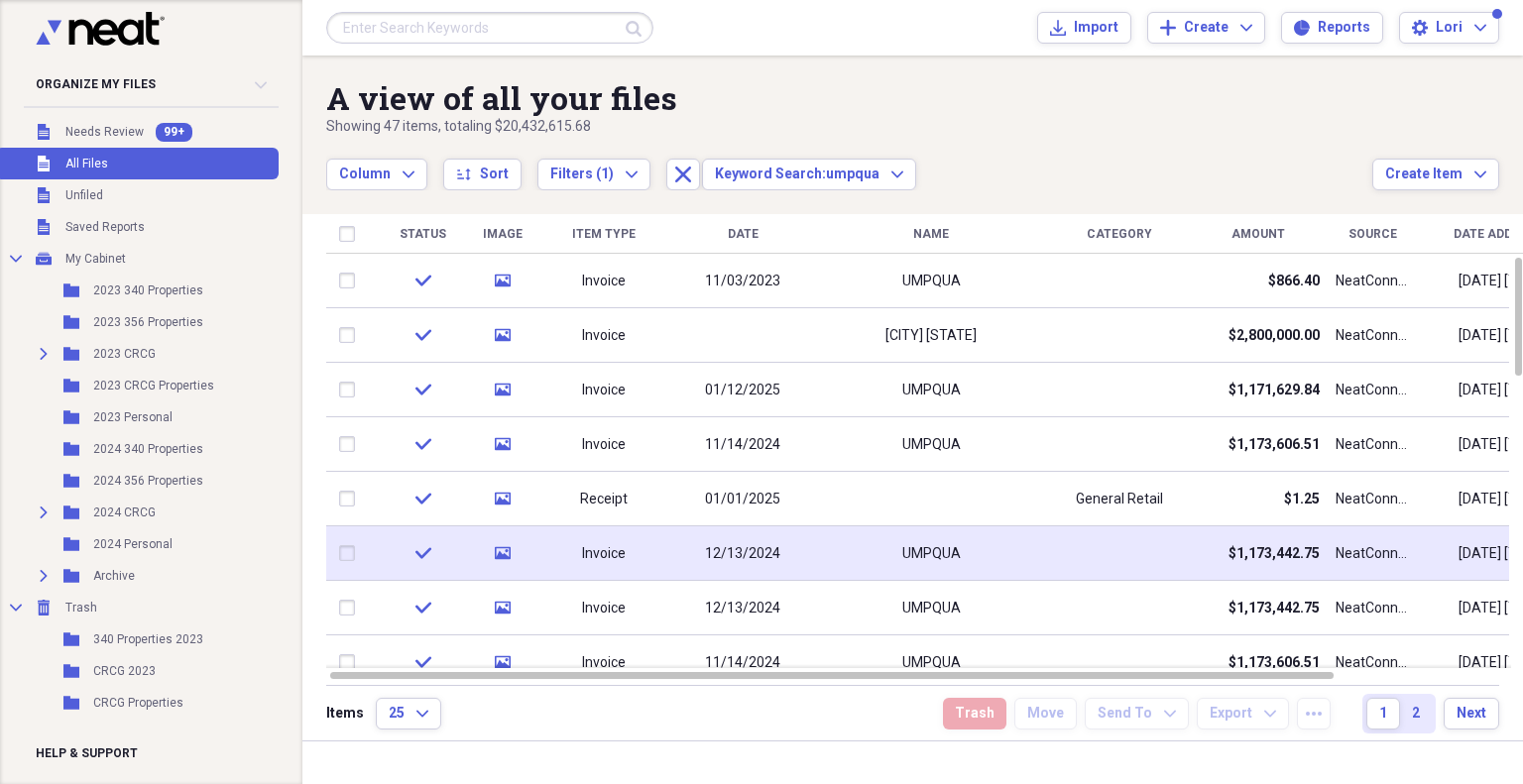 click on "check" at bounding box center (422, 553) 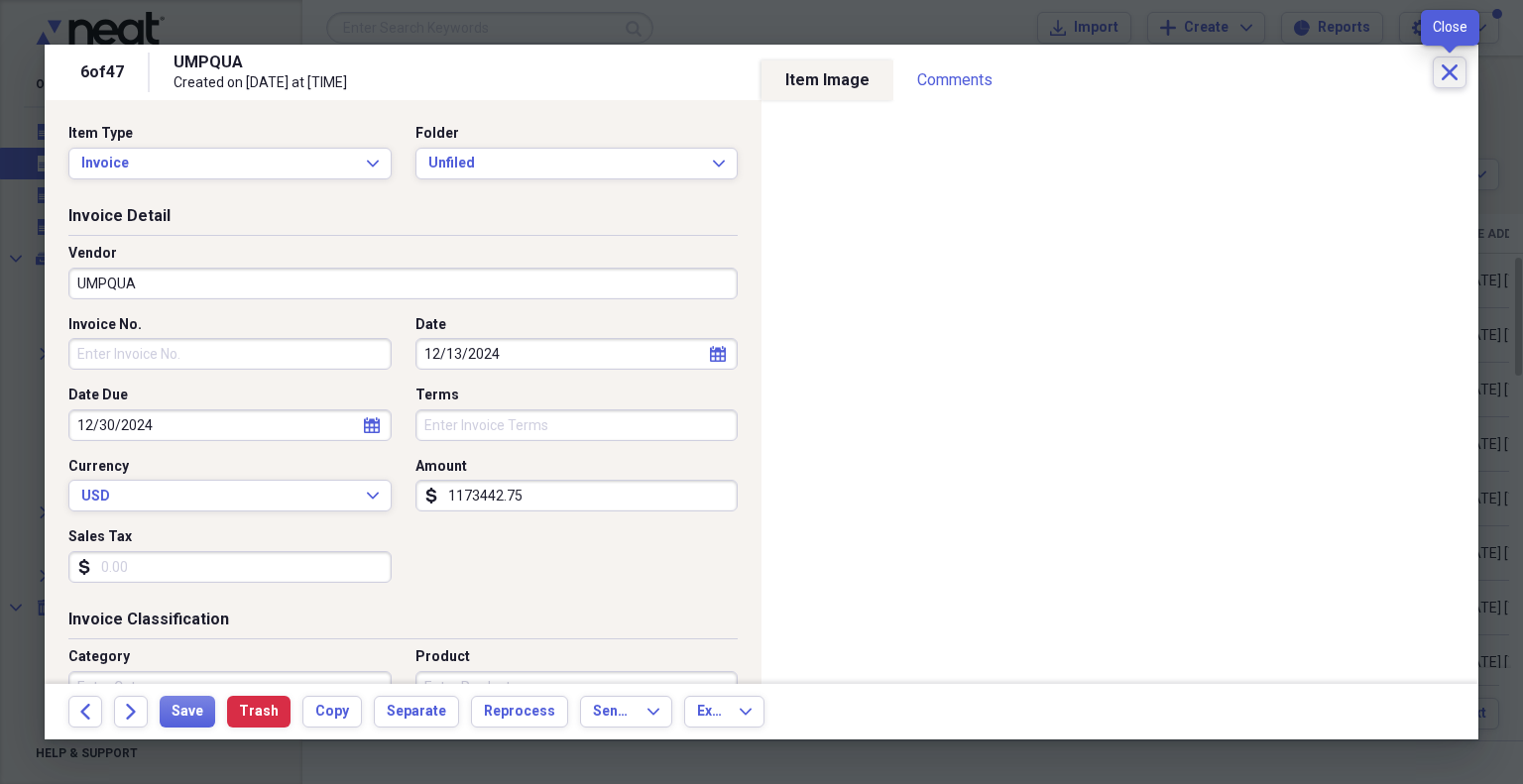 click 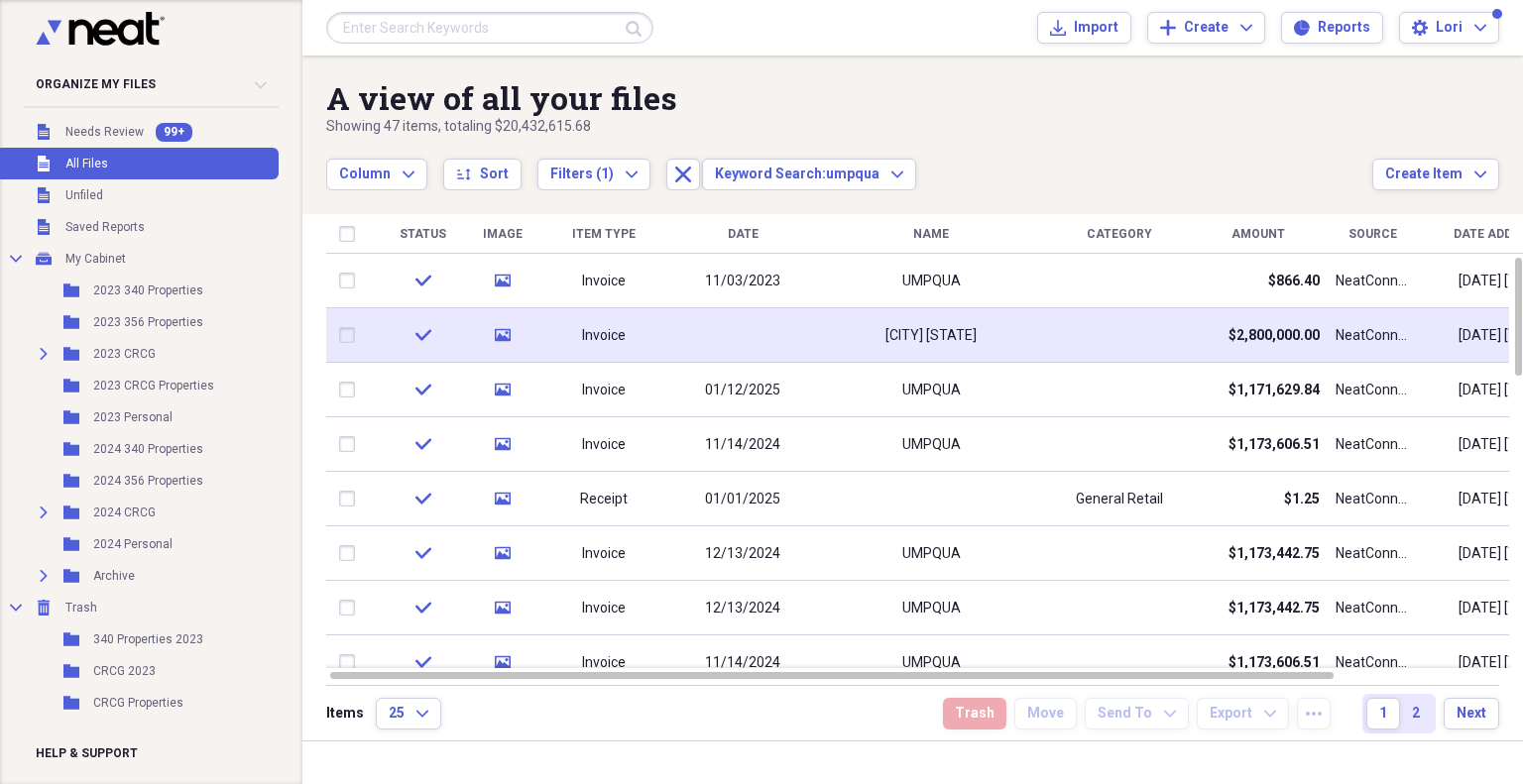 click on "media" at bounding box center [502, 335] 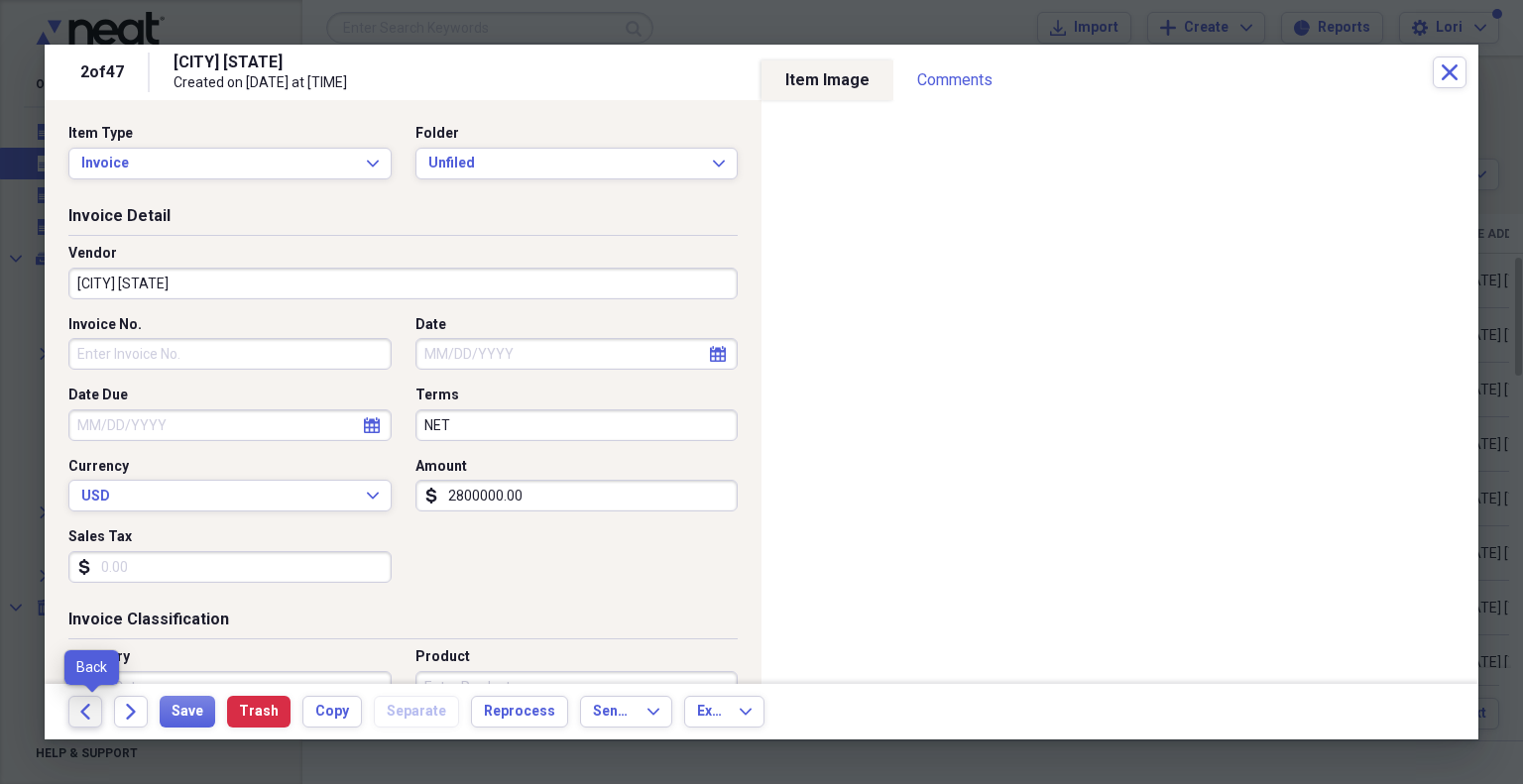 click on "Back" 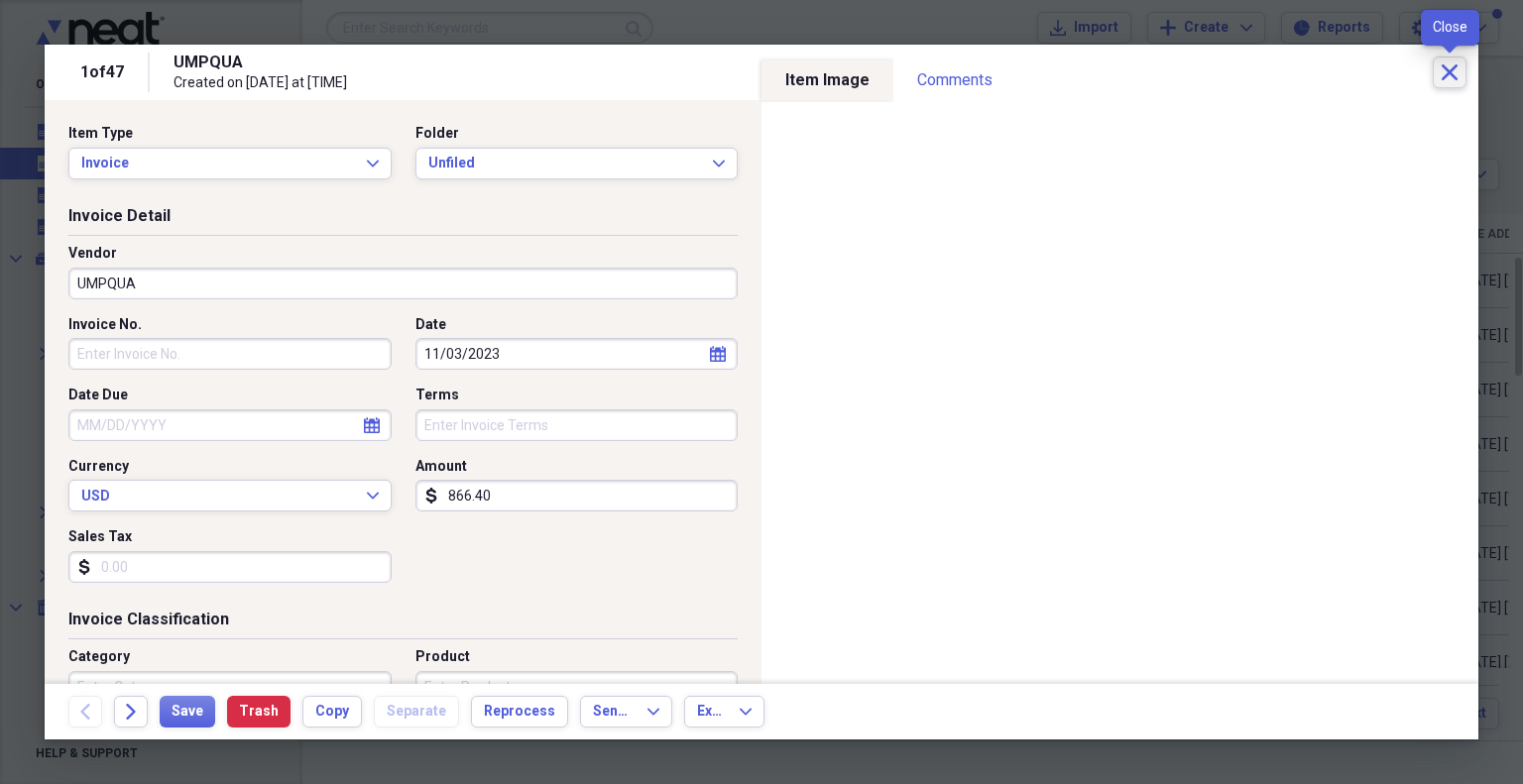 click on "Close" at bounding box center (1450, 72) 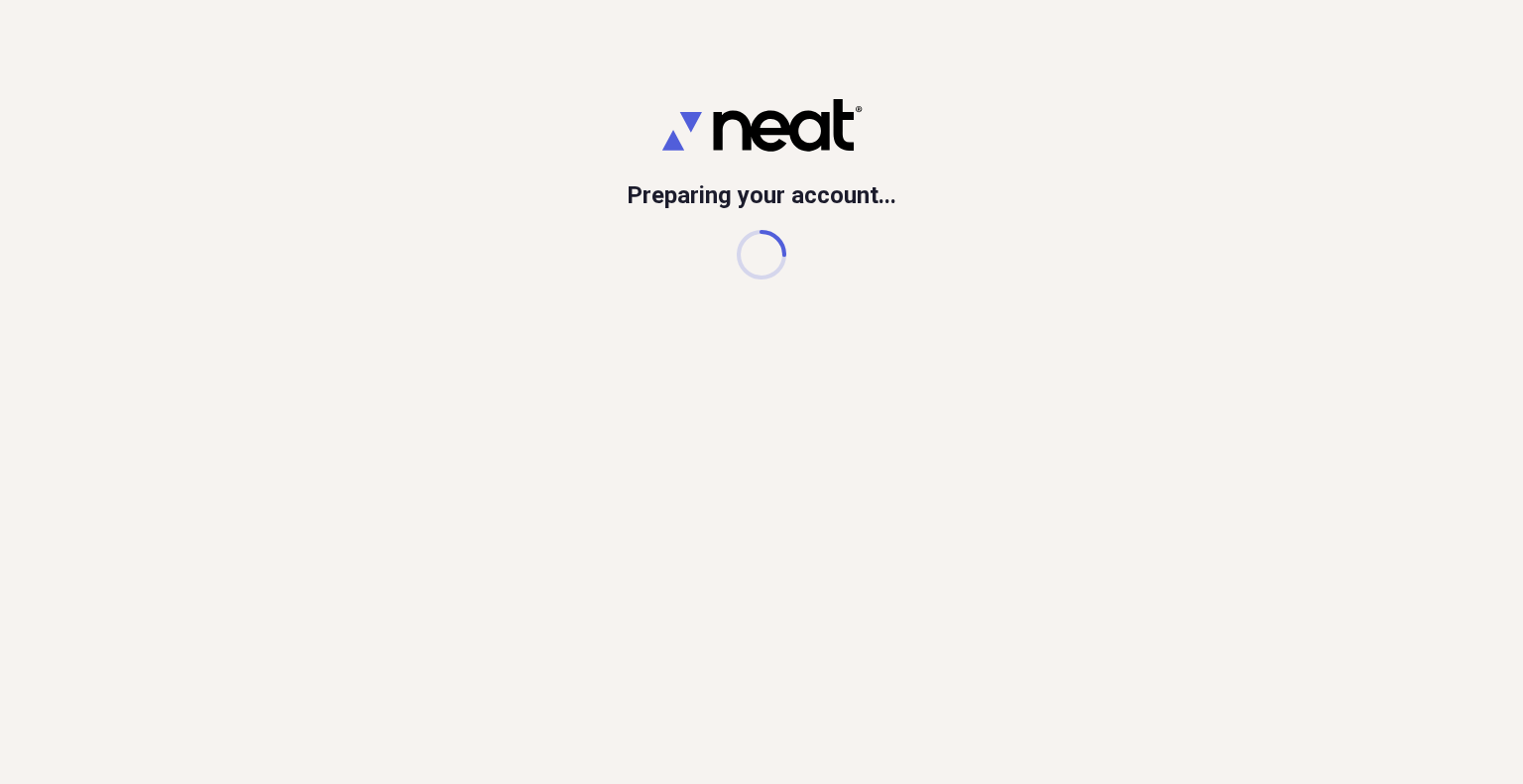 scroll, scrollTop: 0, scrollLeft: 0, axis: both 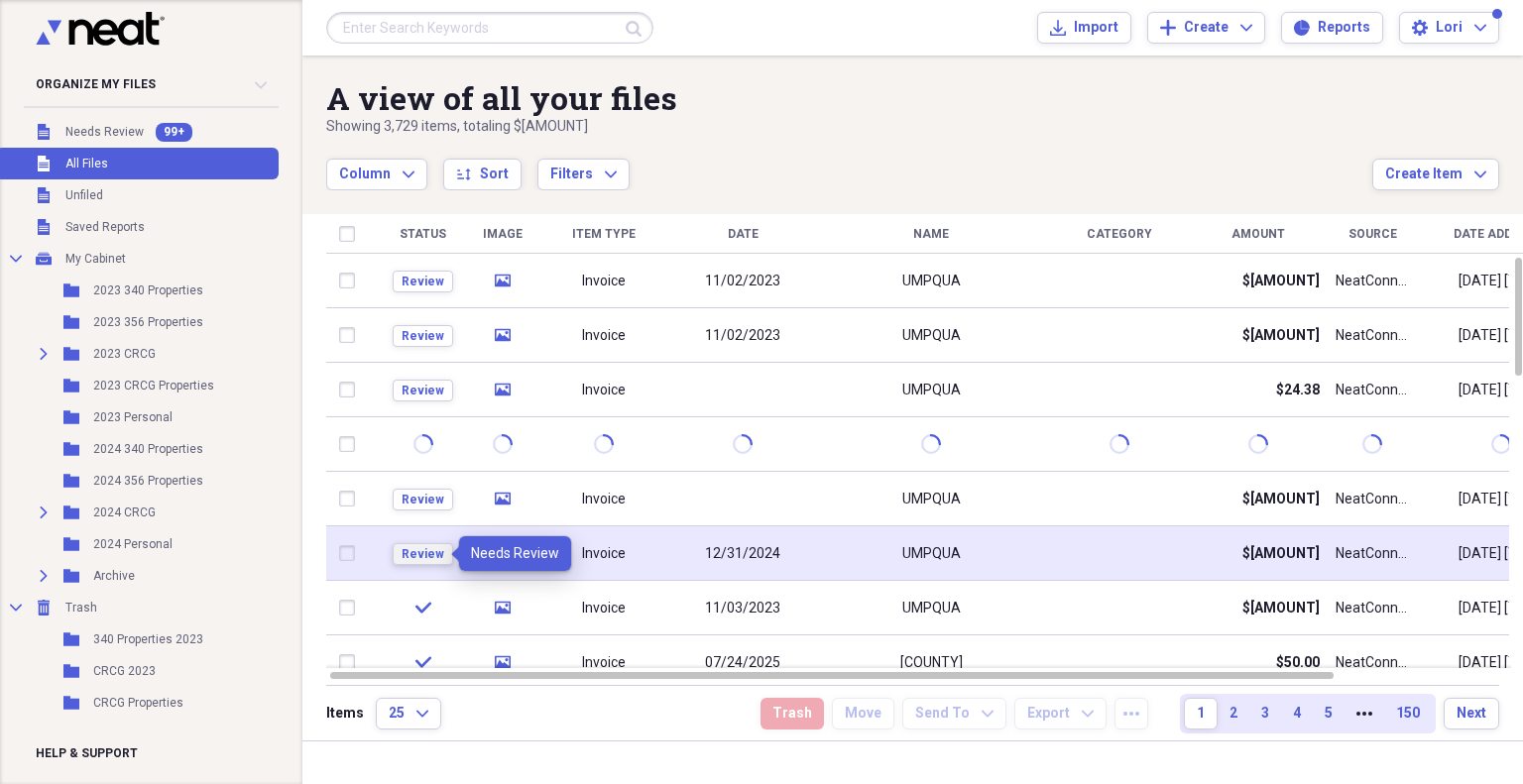 click on "Review" at bounding box center [422, 554] 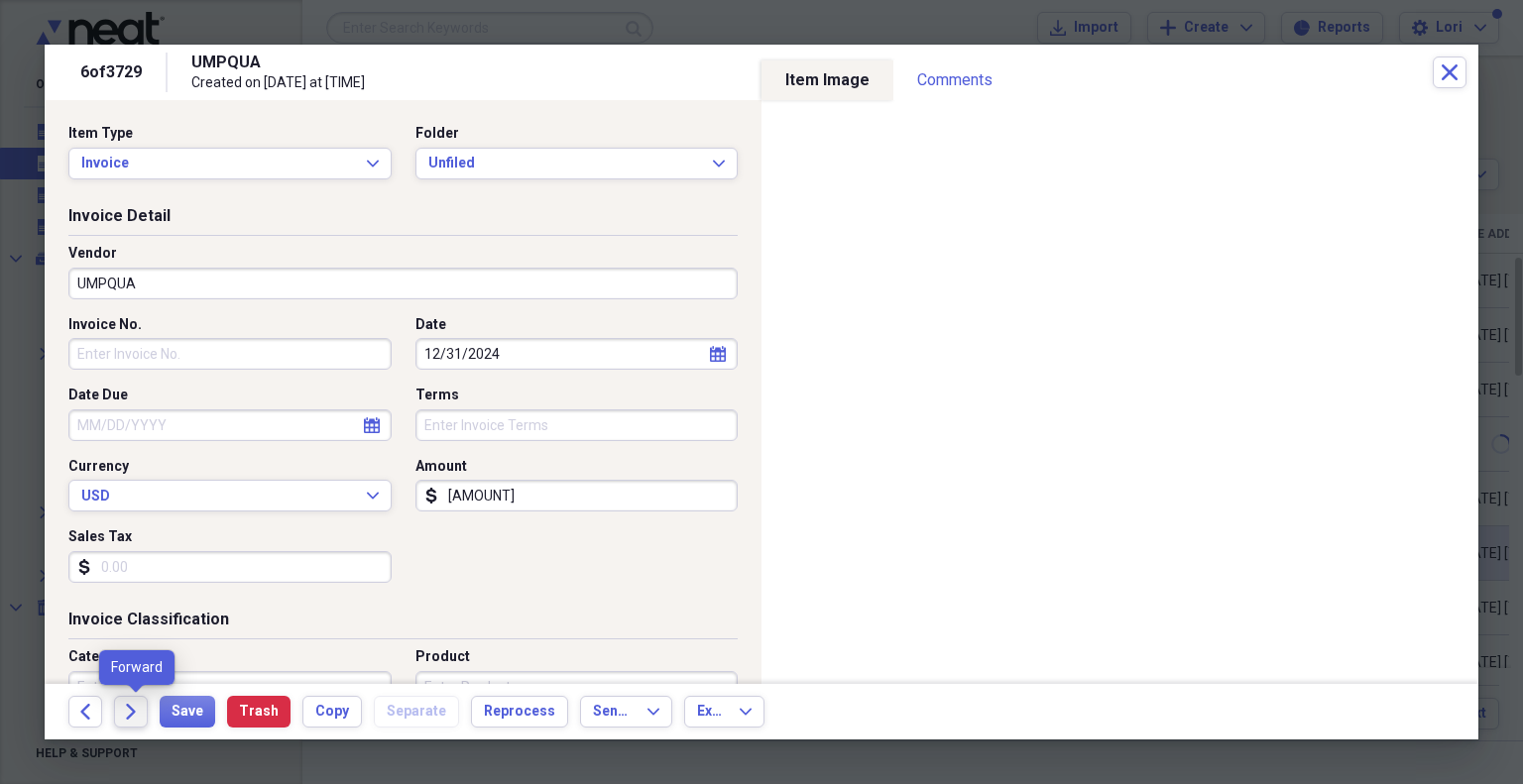 click on "Forward" 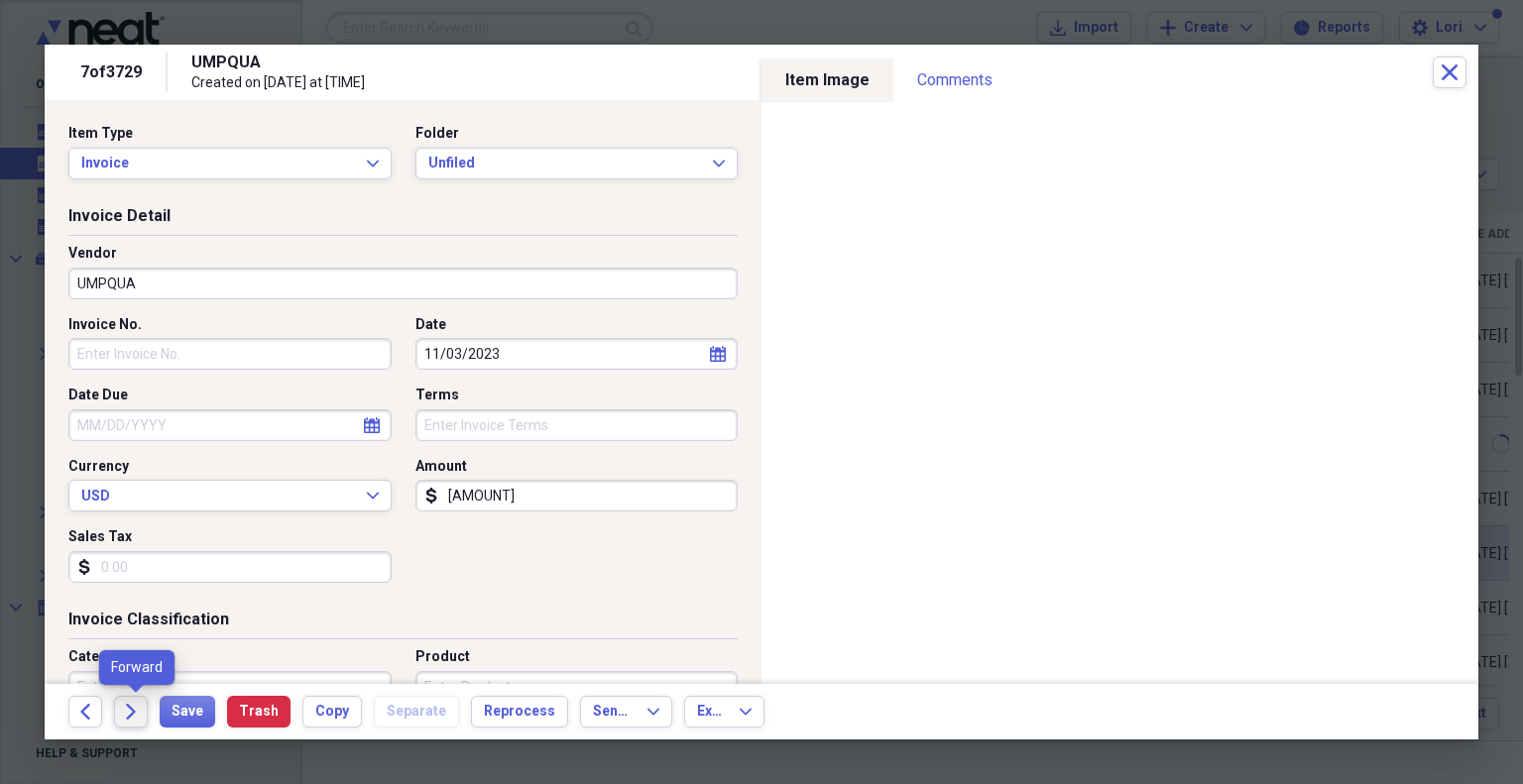click on "Forward" 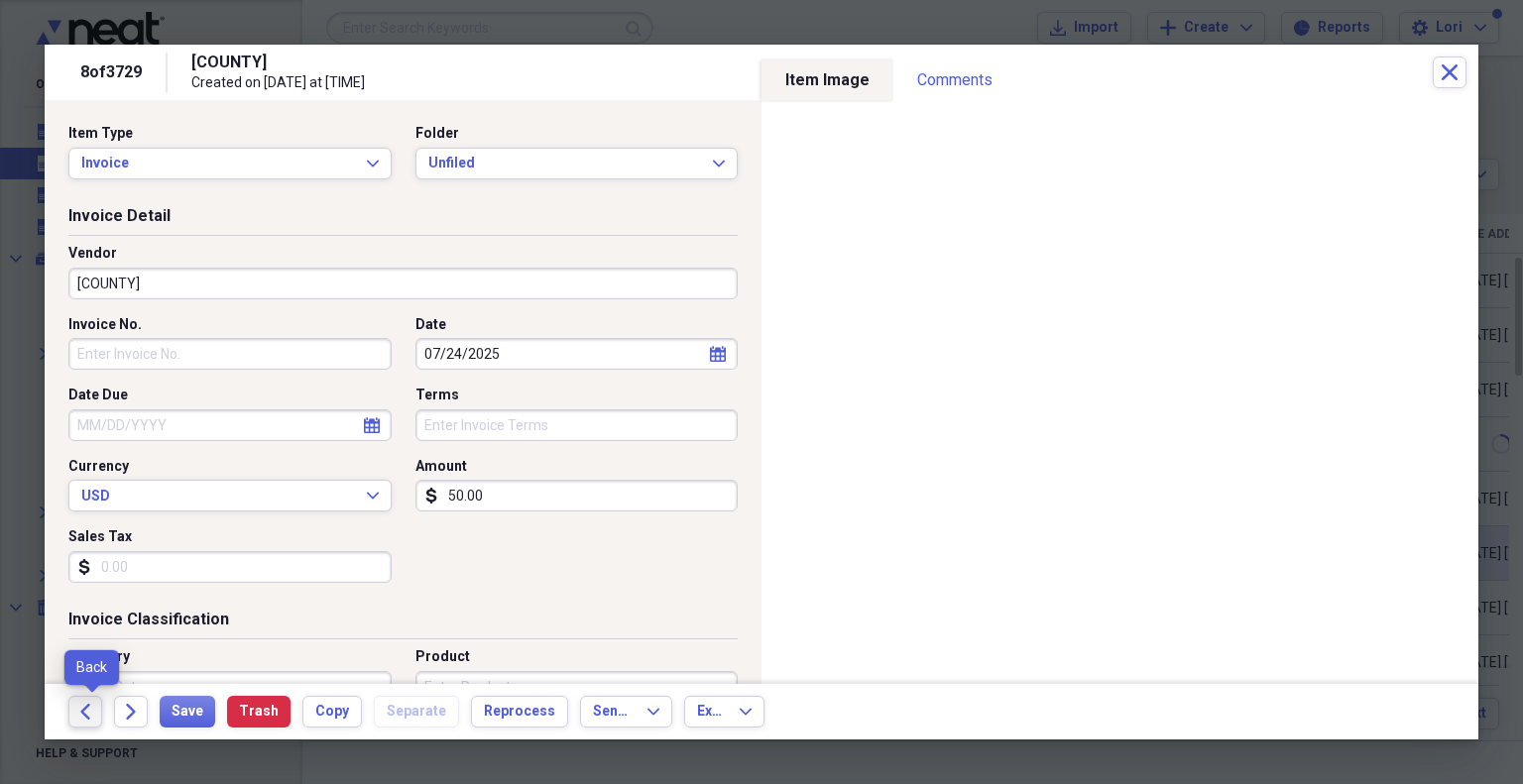 click on "Back" at bounding box center [85, 712] 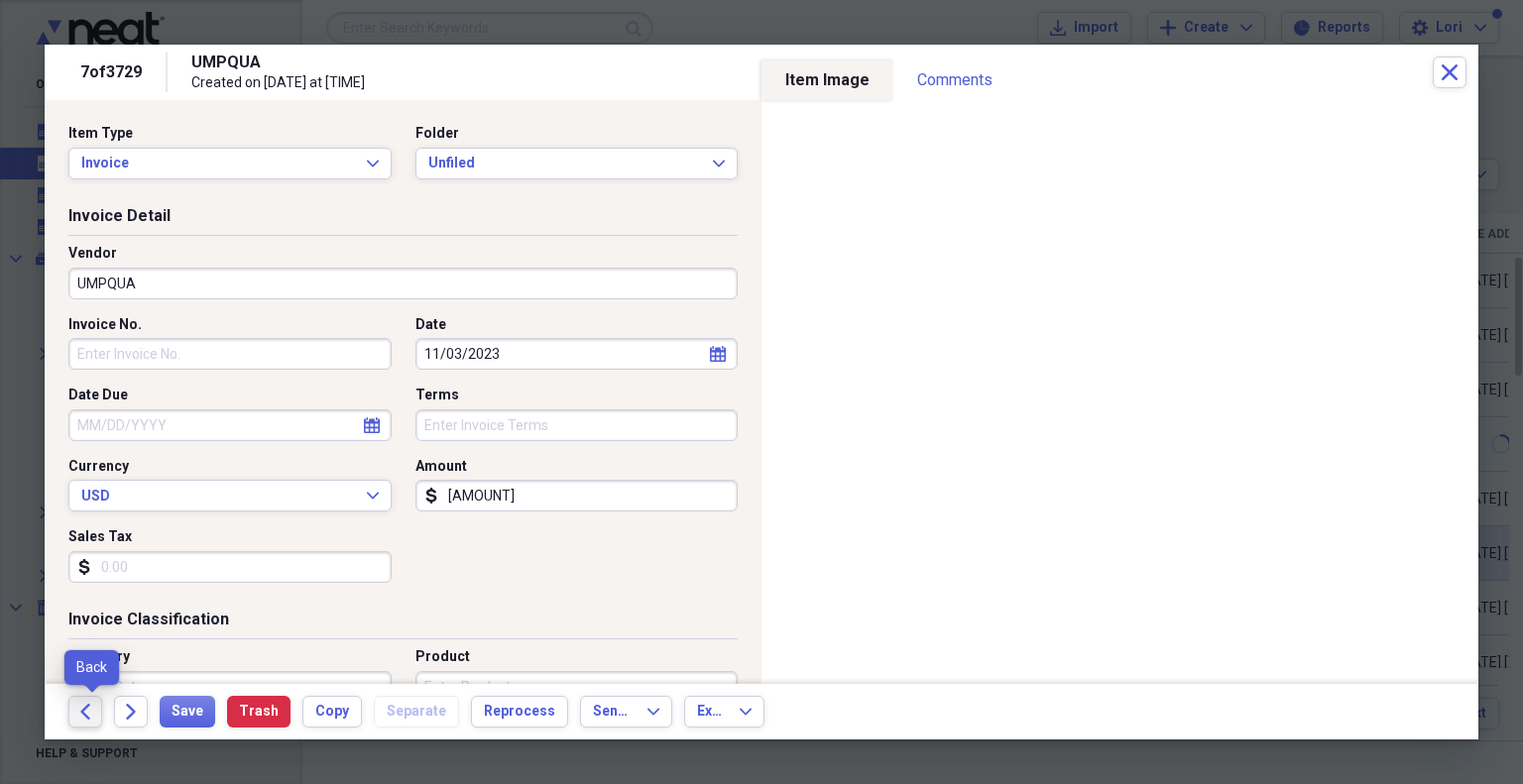 click on "Back" at bounding box center (85, 712) 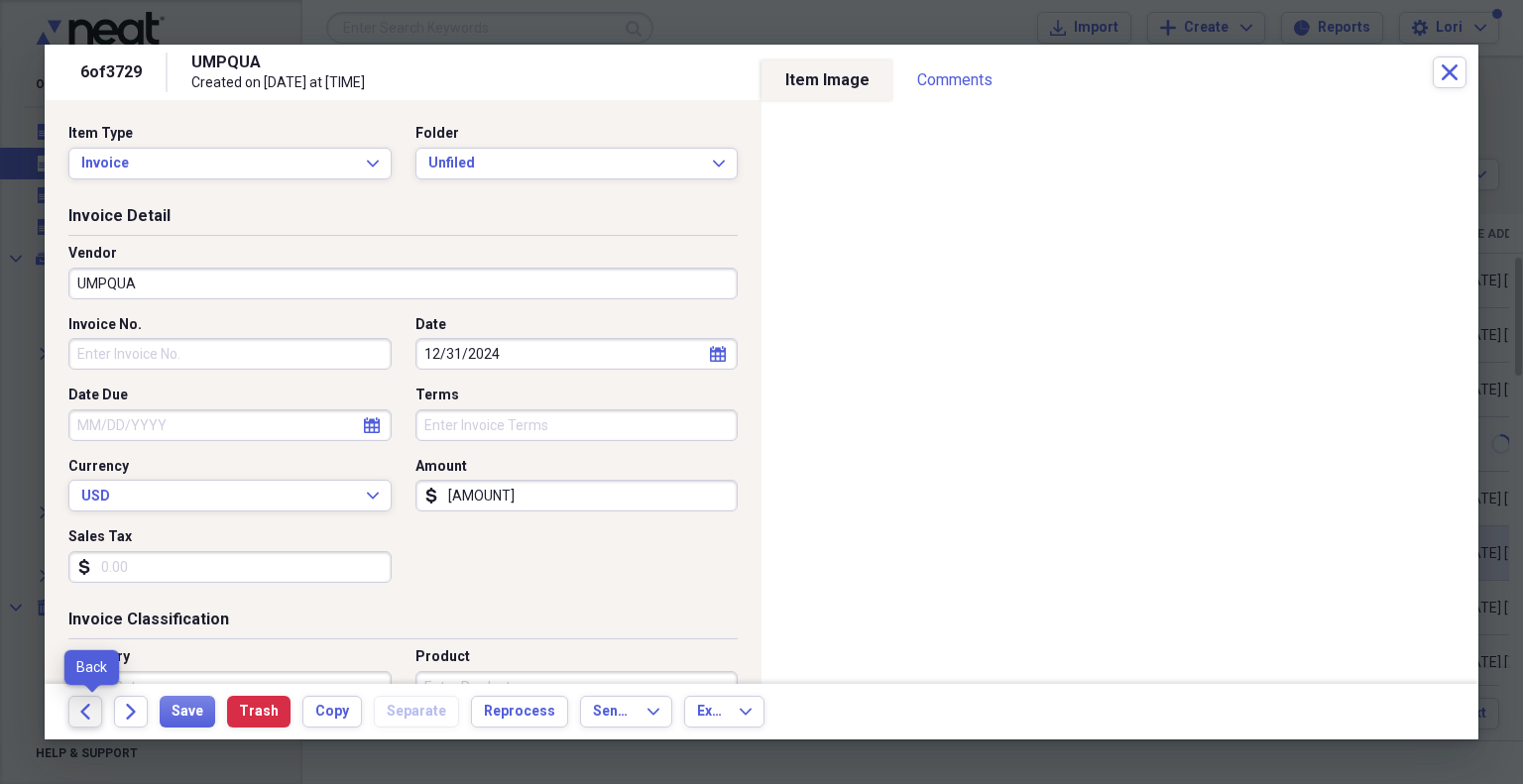 click on "Back" at bounding box center (85, 712) 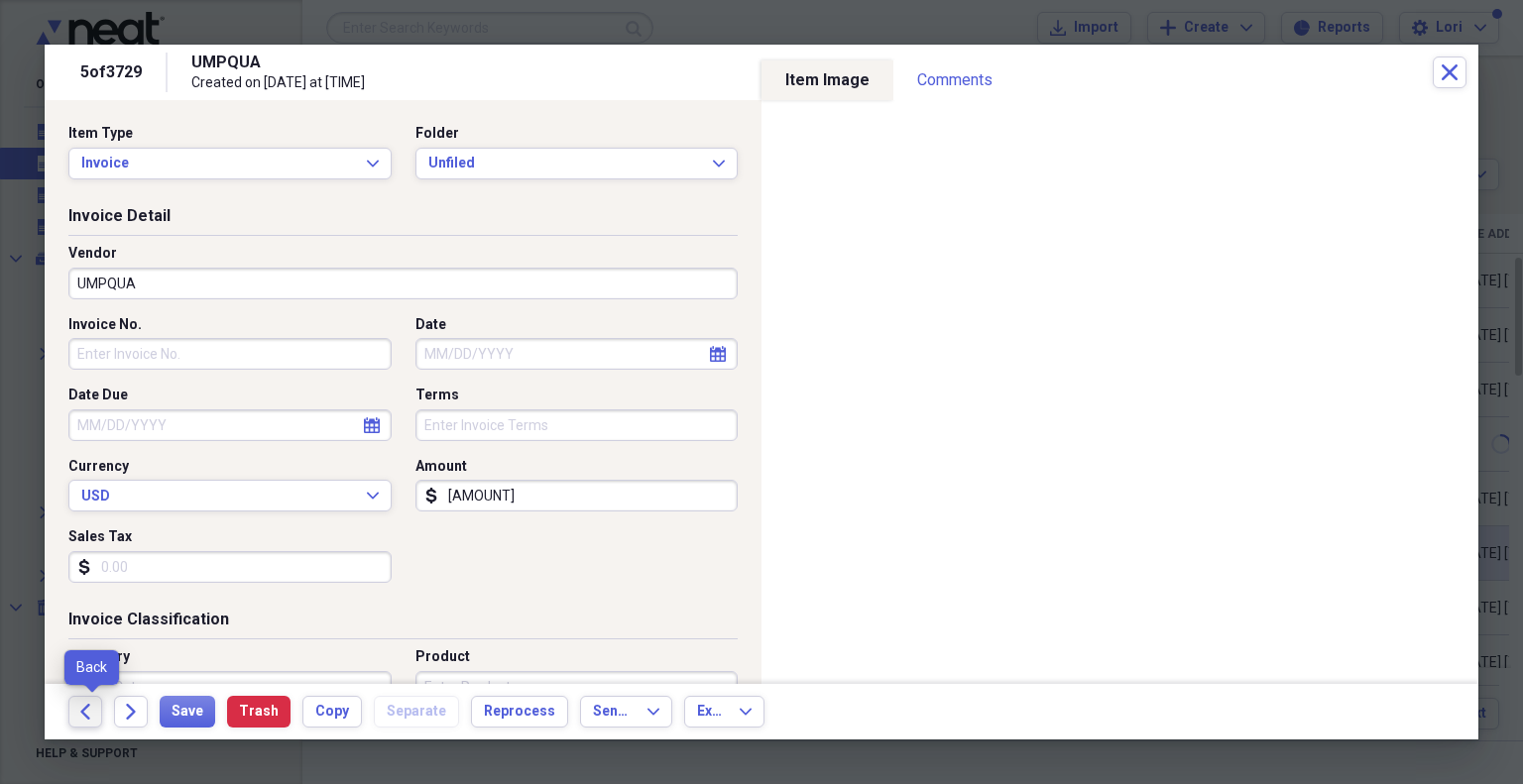 click on "Back" 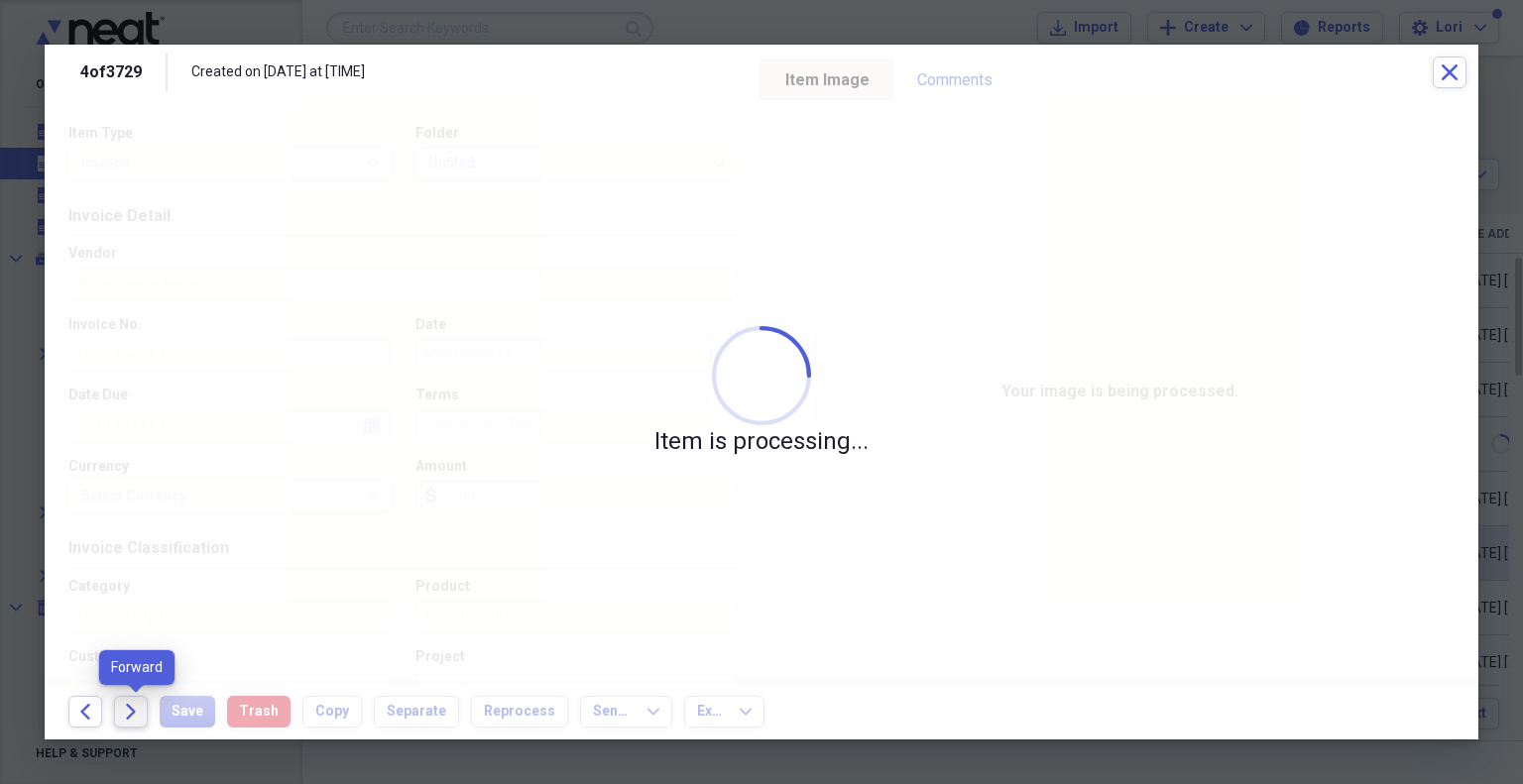 click on "Forward" 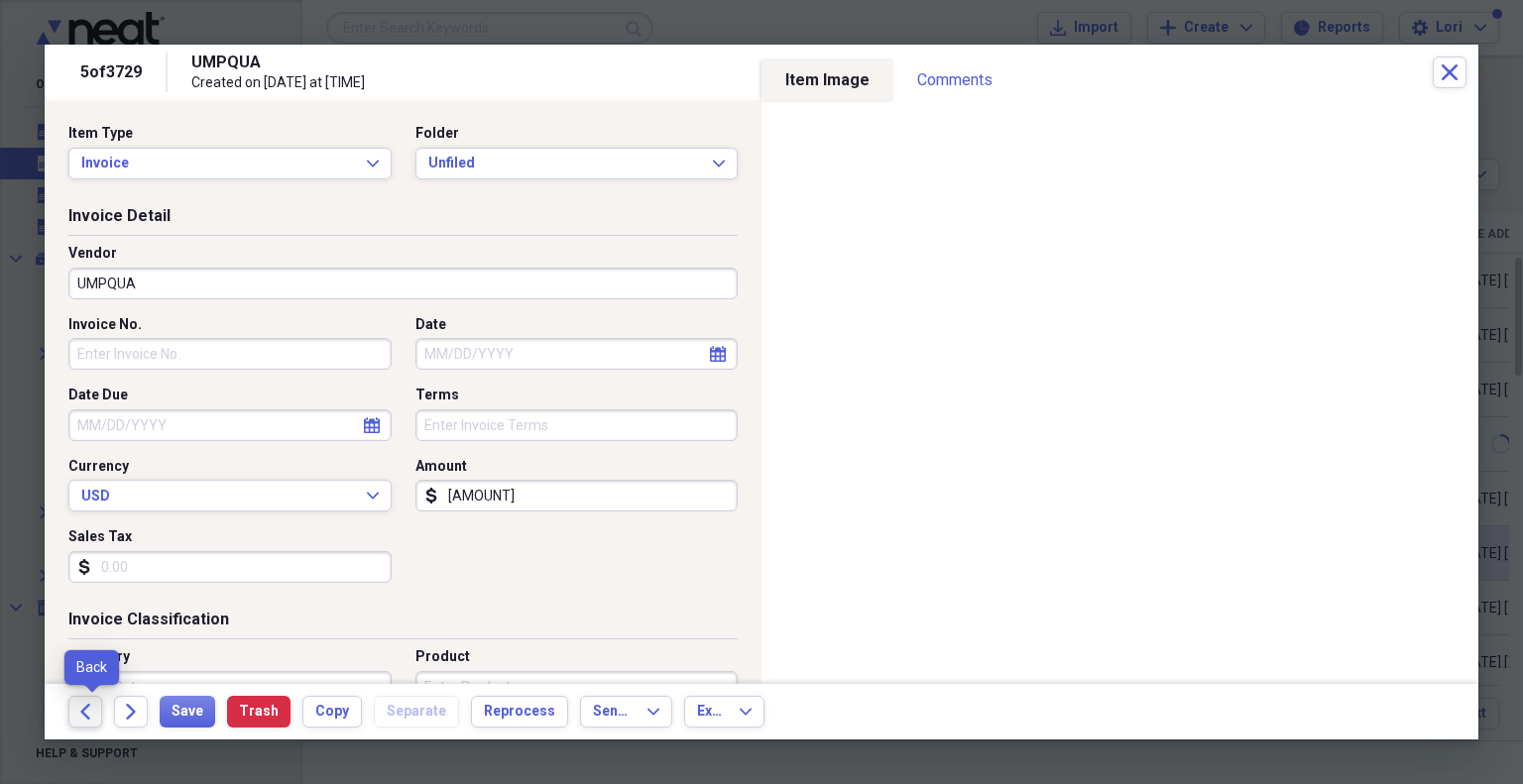 click on "Back" 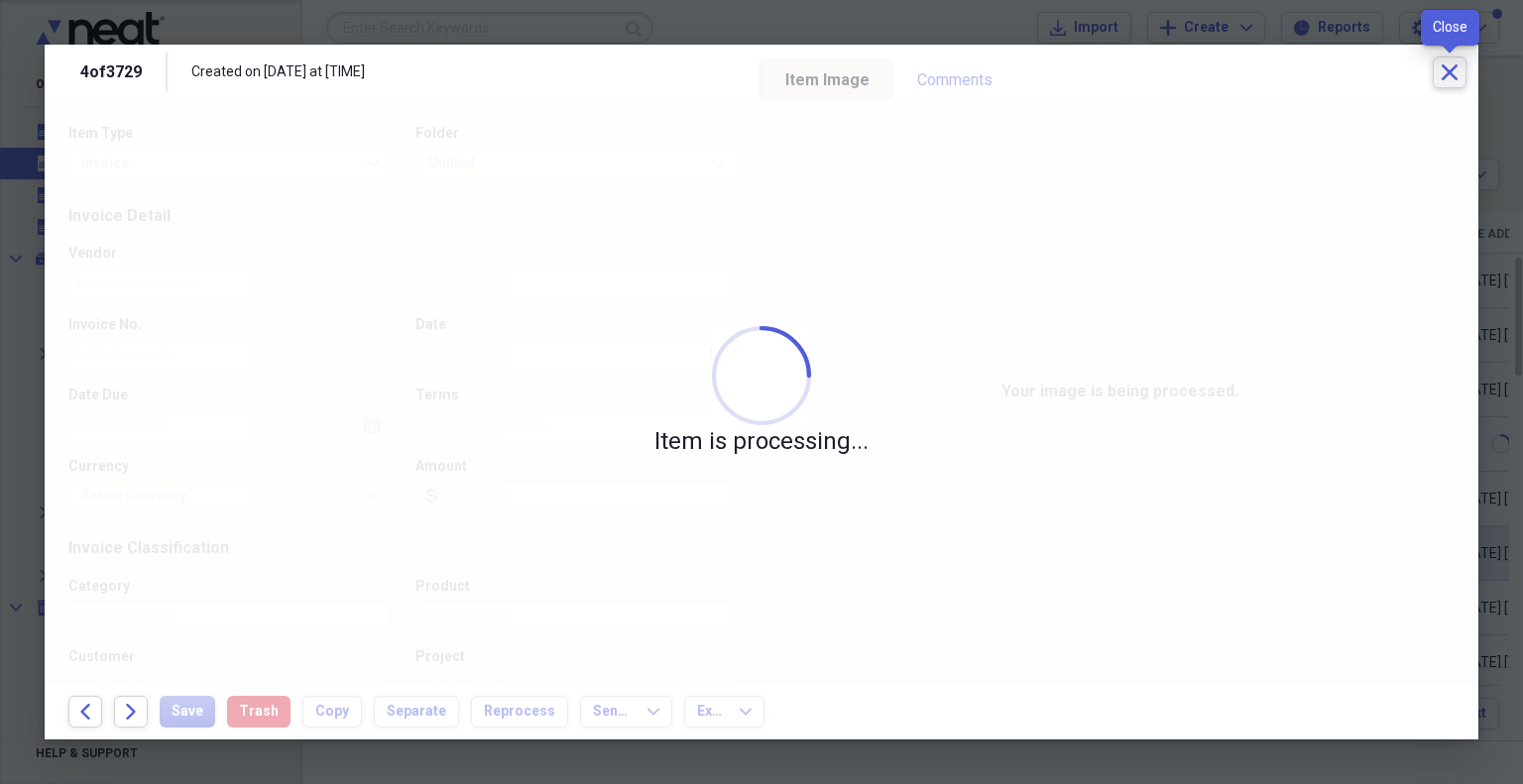 click on "Close" 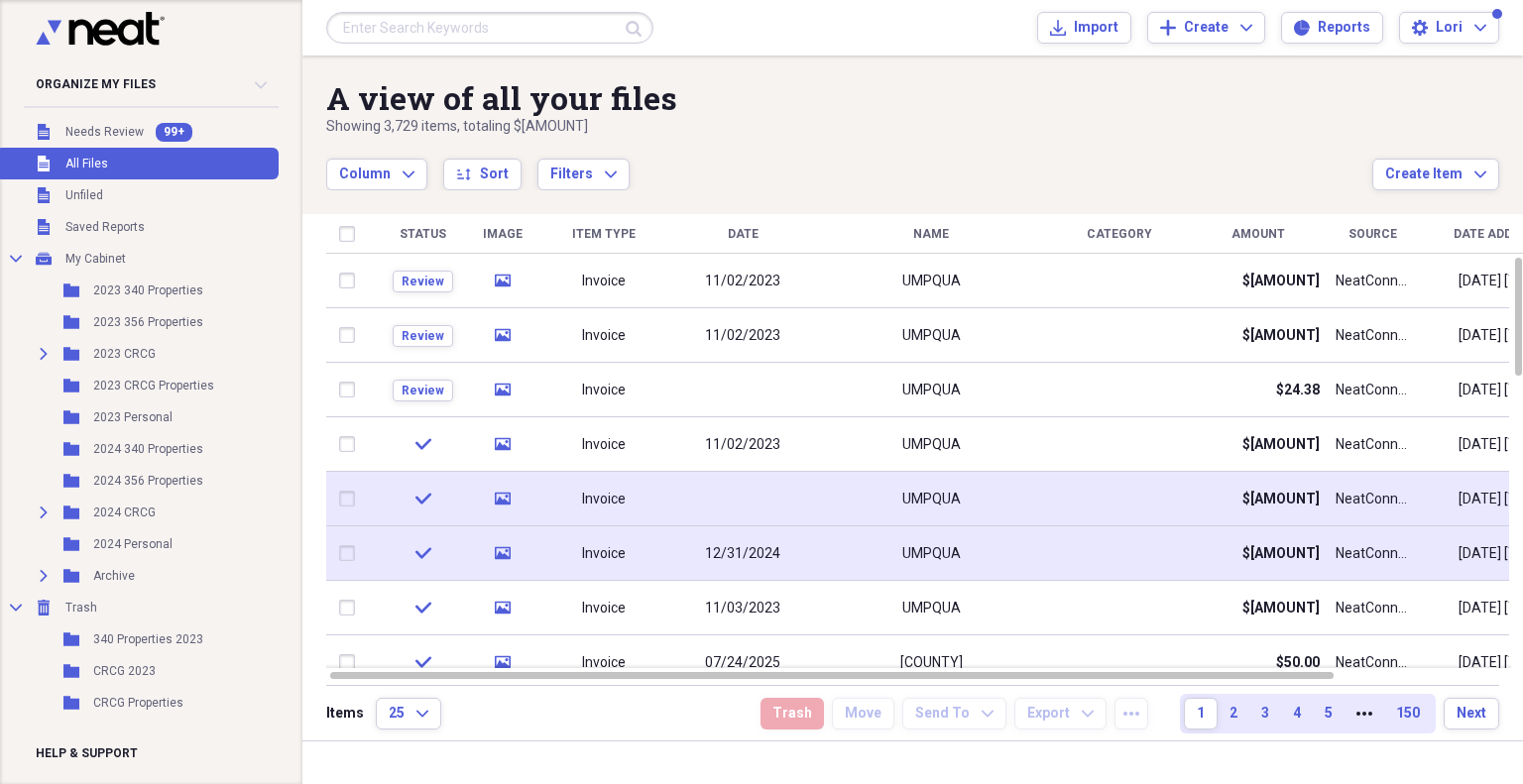 click on "check" at bounding box center (422, 499) 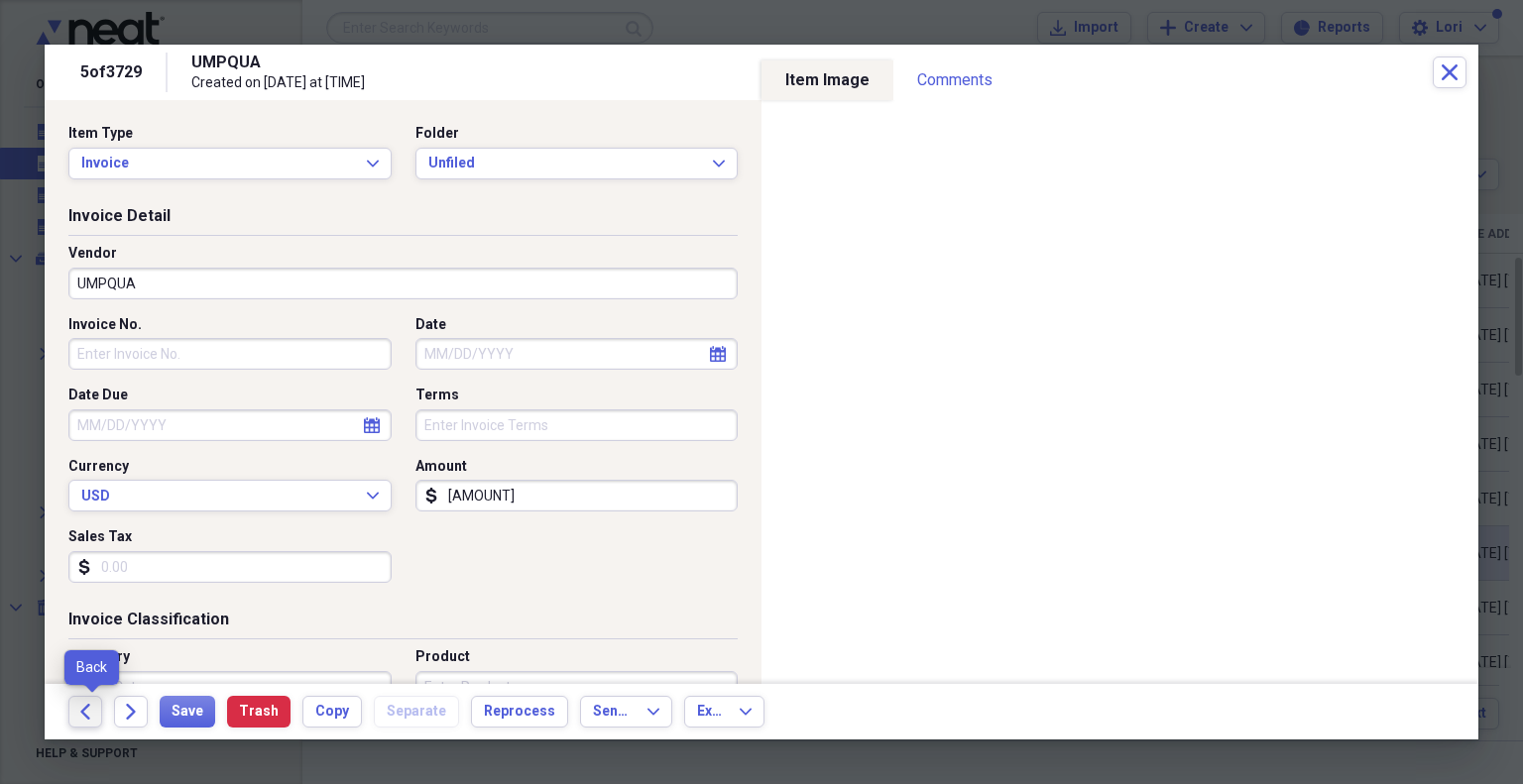 click on "Back" 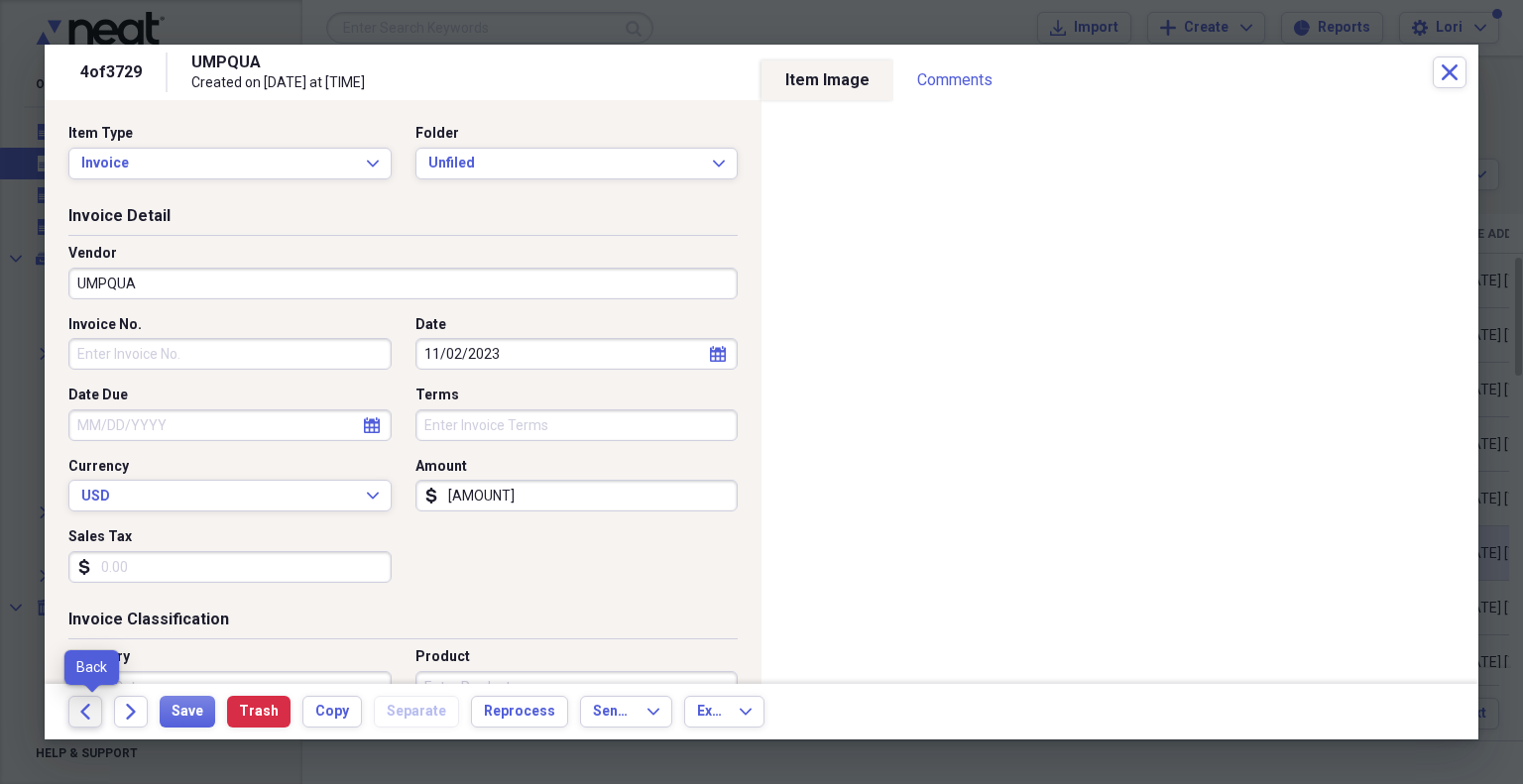 click on "Back" 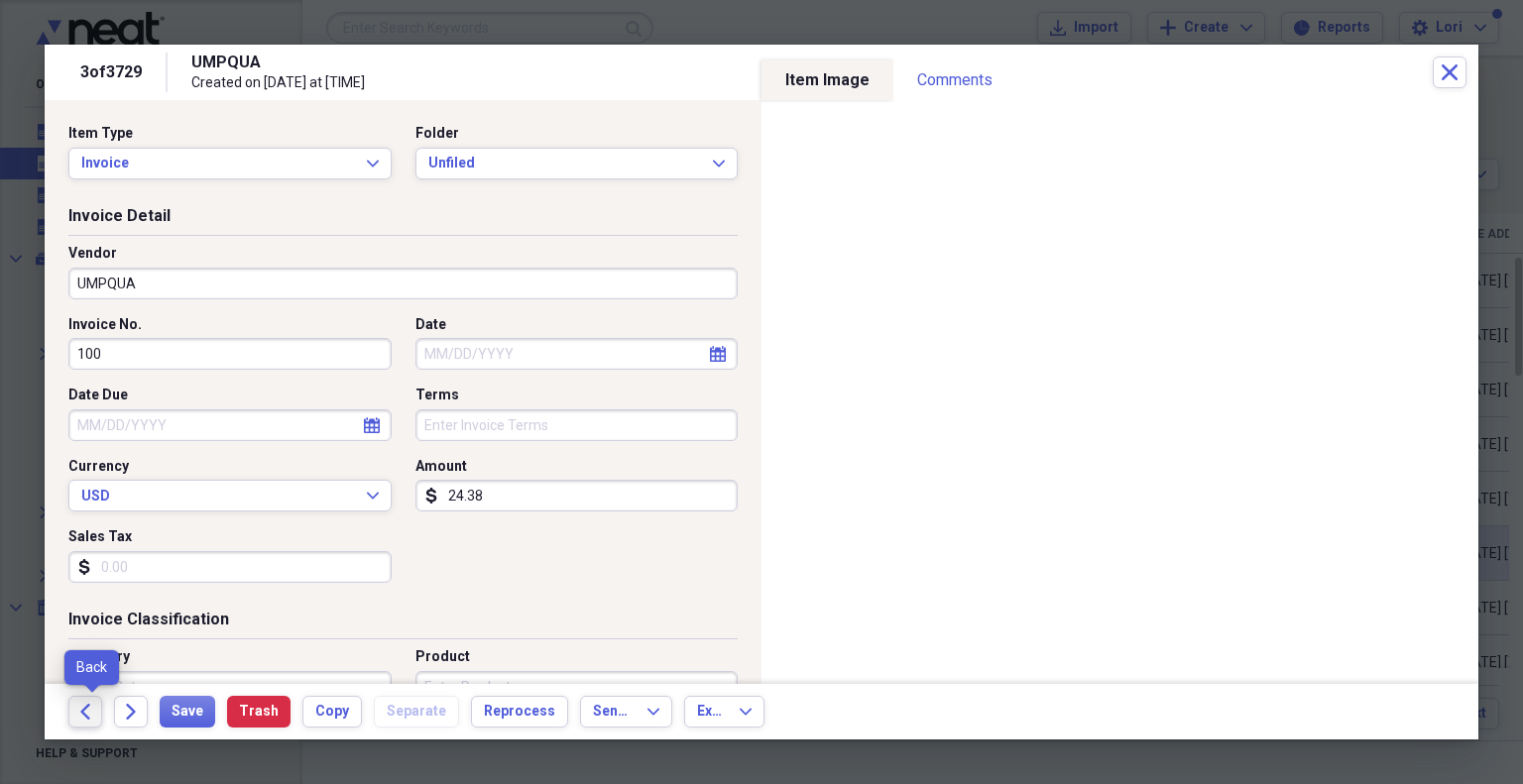 click on "Back" at bounding box center (85, 712) 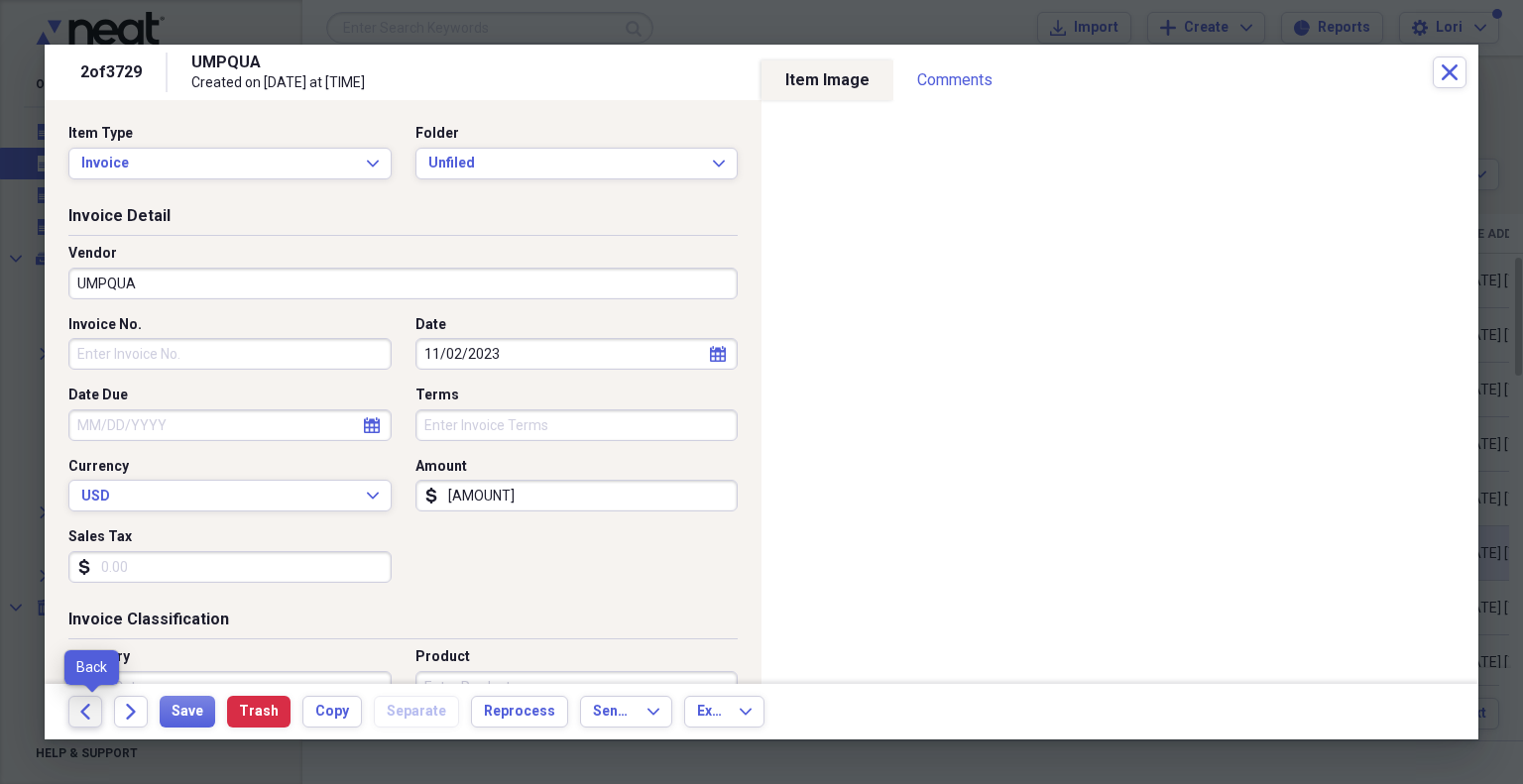 click on "Back" 